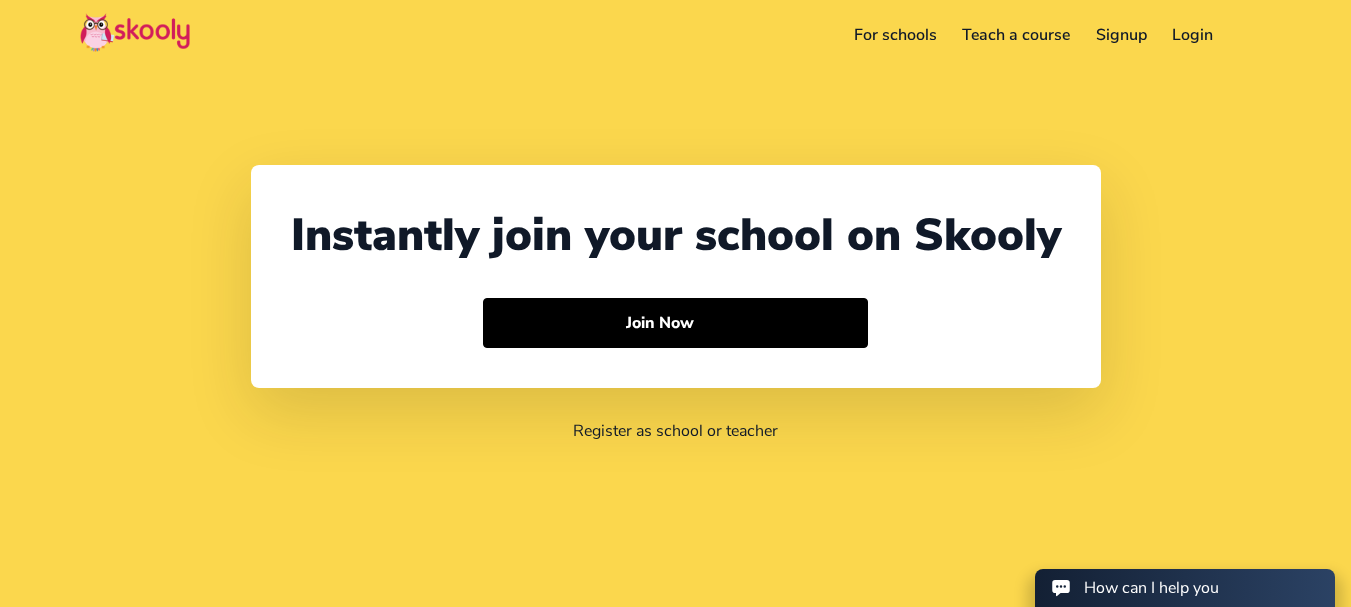 select on "91" 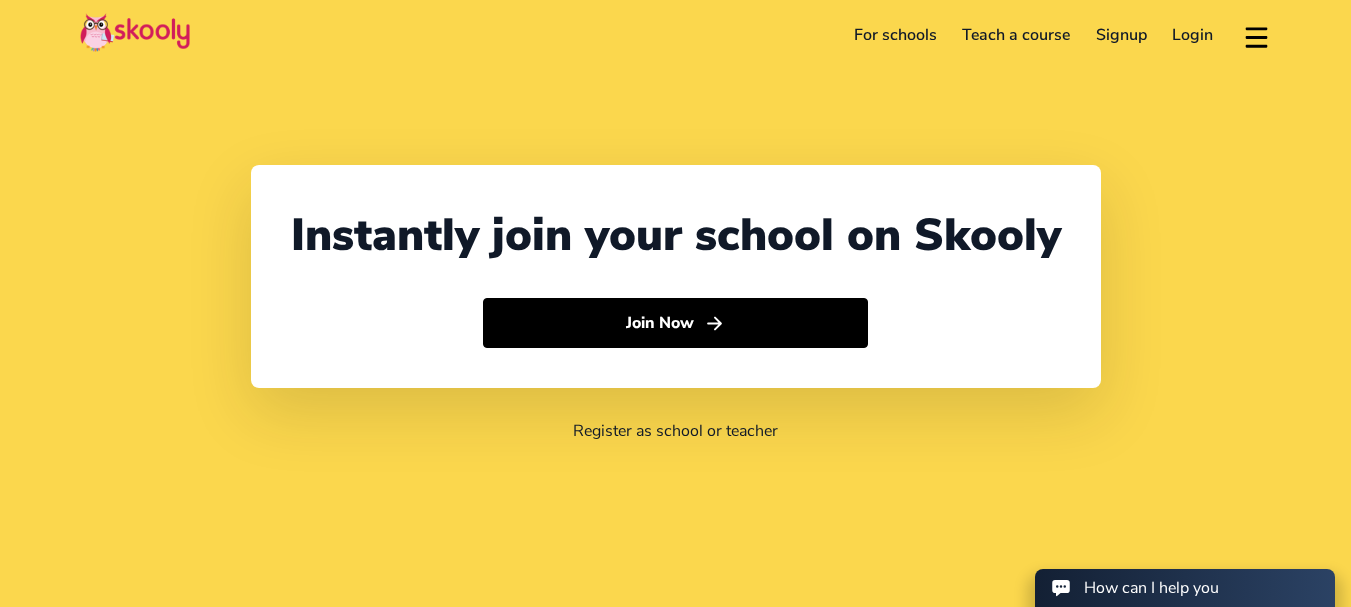 scroll, scrollTop: 0, scrollLeft: 0, axis: both 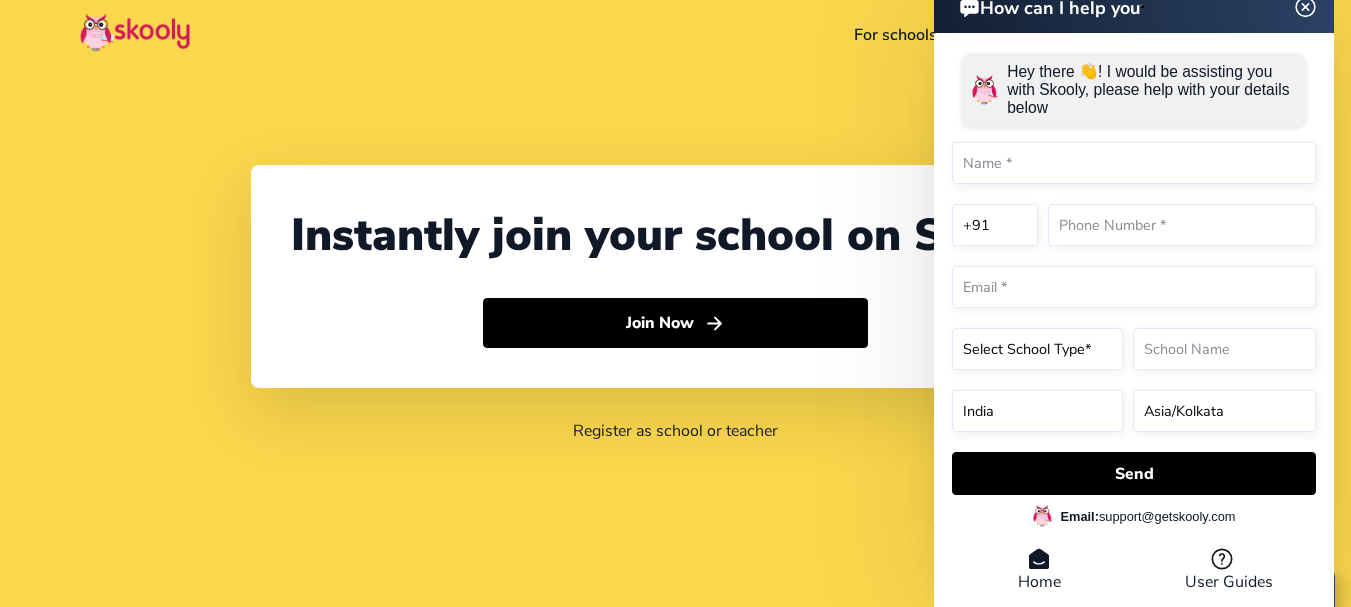 click on "Instantly join your school on Skooly  Join Now  Register as school or teacher" 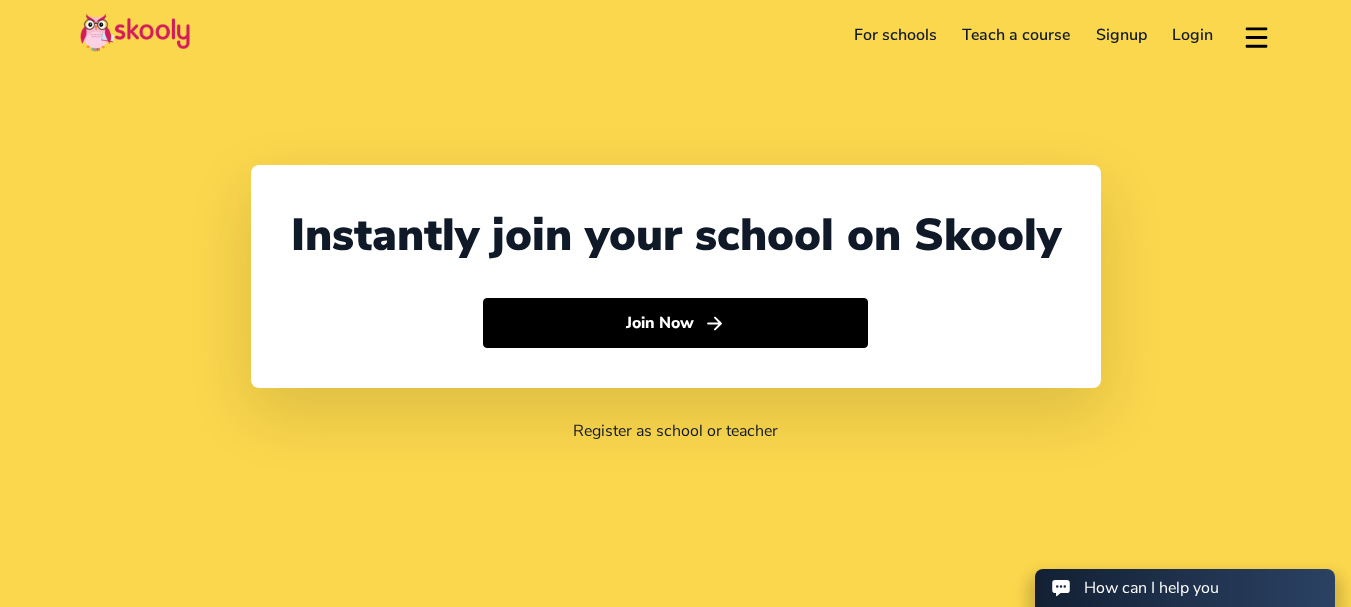 select on "91" 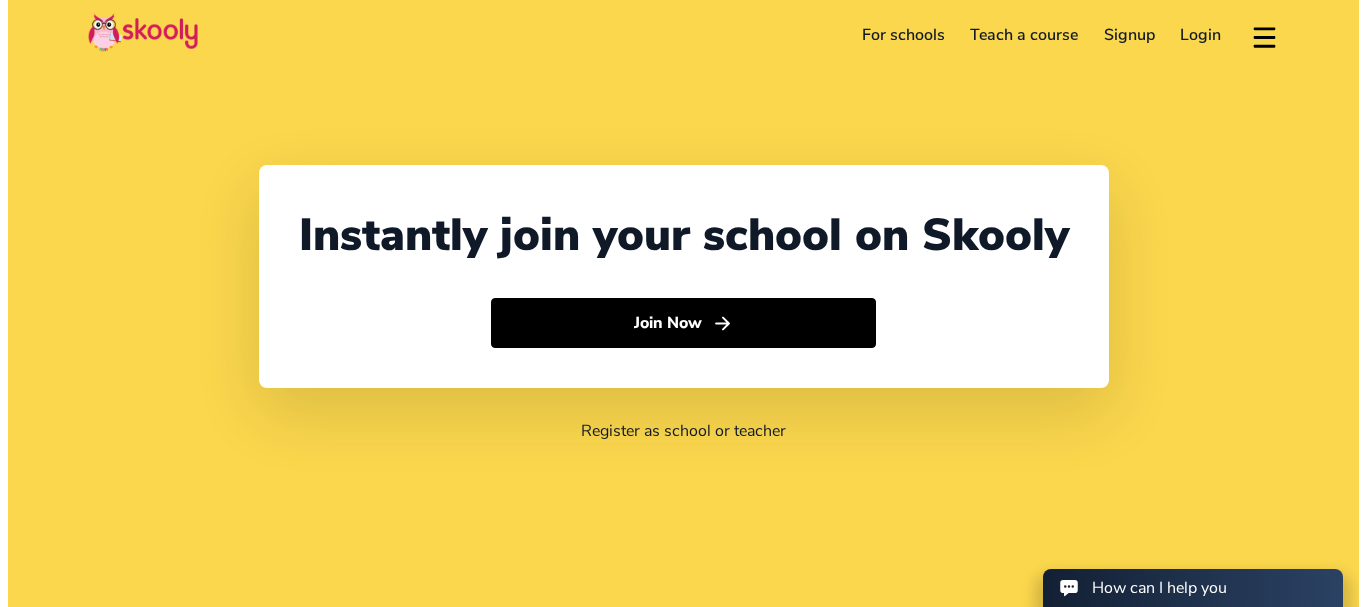 scroll, scrollTop: 0, scrollLeft: 0, axis: both 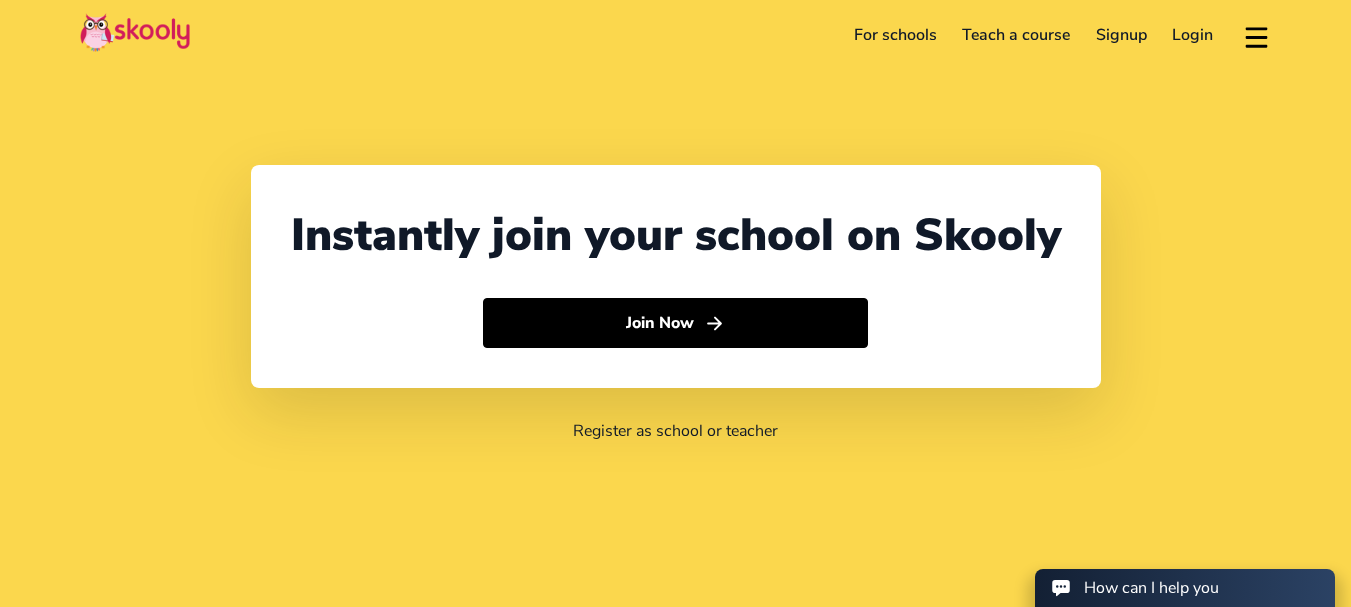 select on "91" 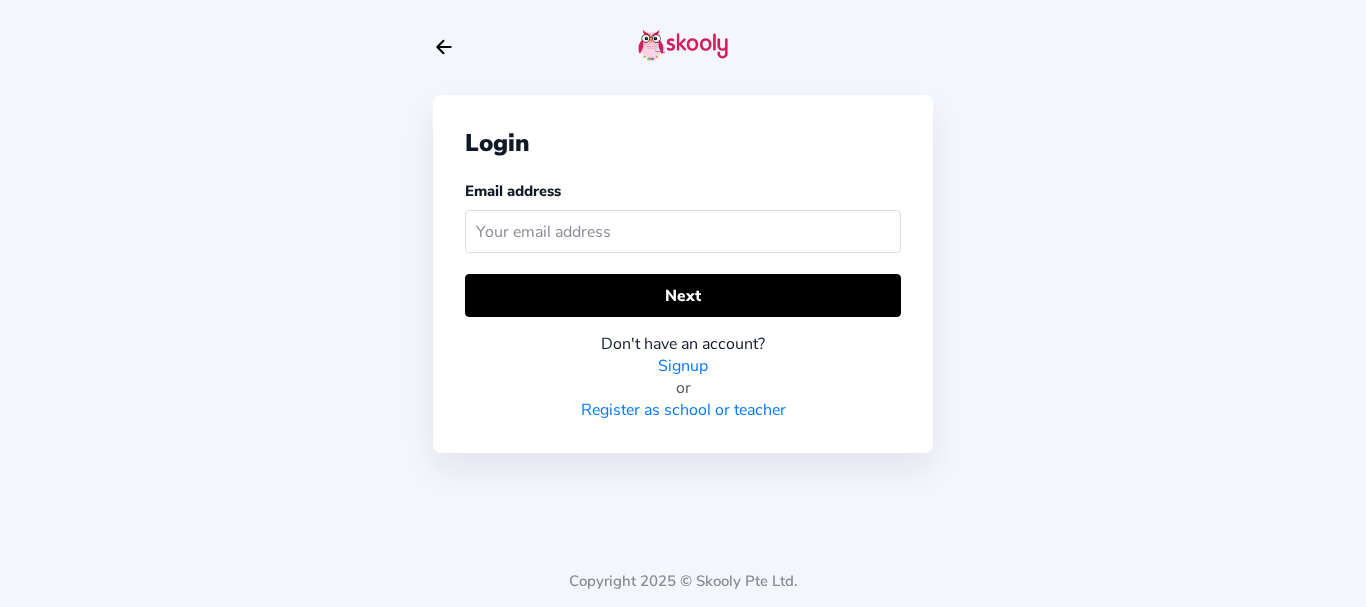 click 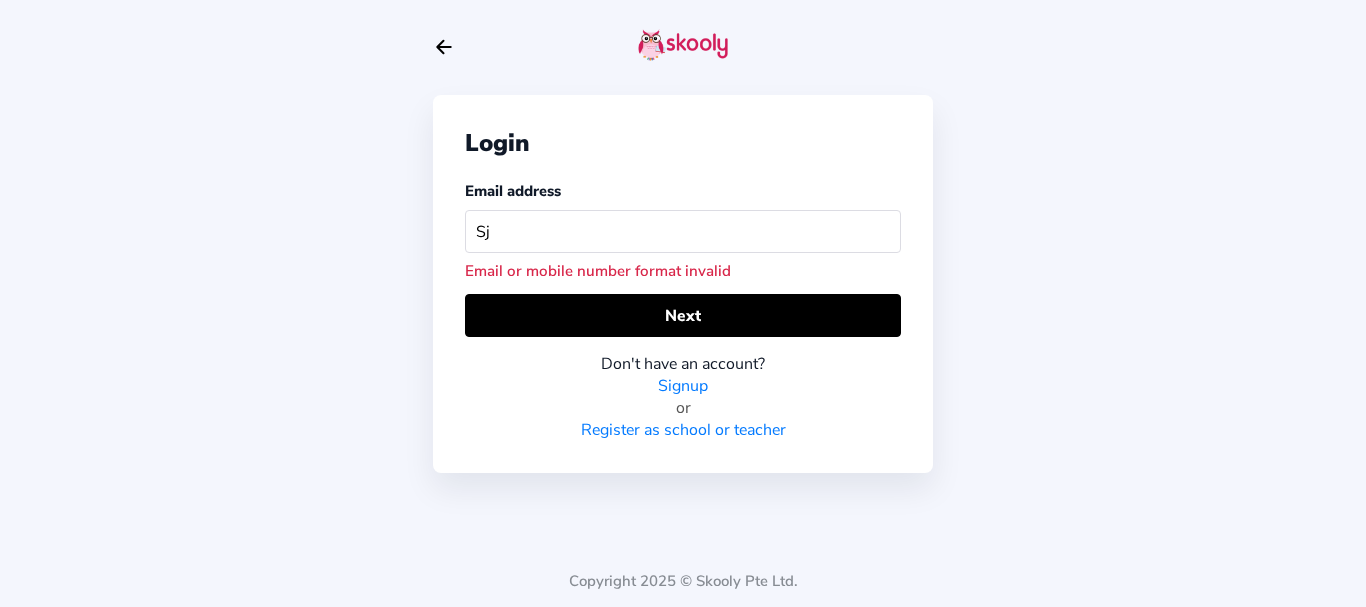 type on "S" 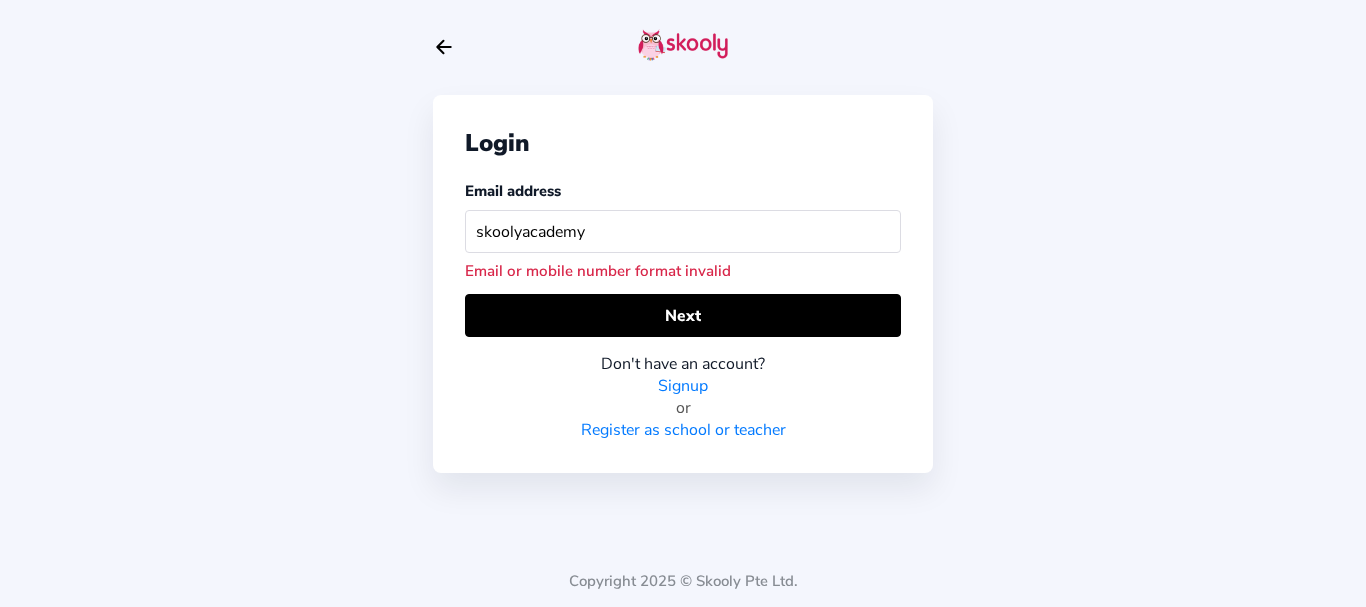 click on "Login Email address skoolyacademy@[EMAIL] Email or mobile number format invalid Next Don't have an account? Signup or Register as school or teacher Copyright 2025 © Skooly Pte Ltd." 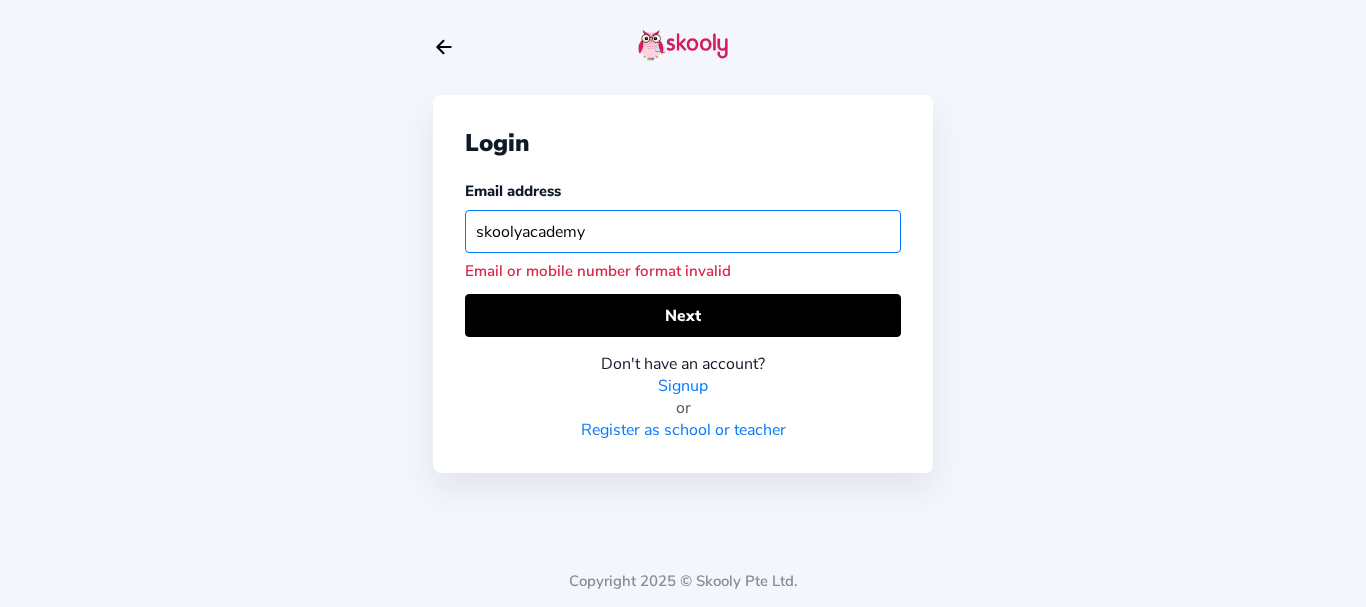 click on "skoolyacademy" 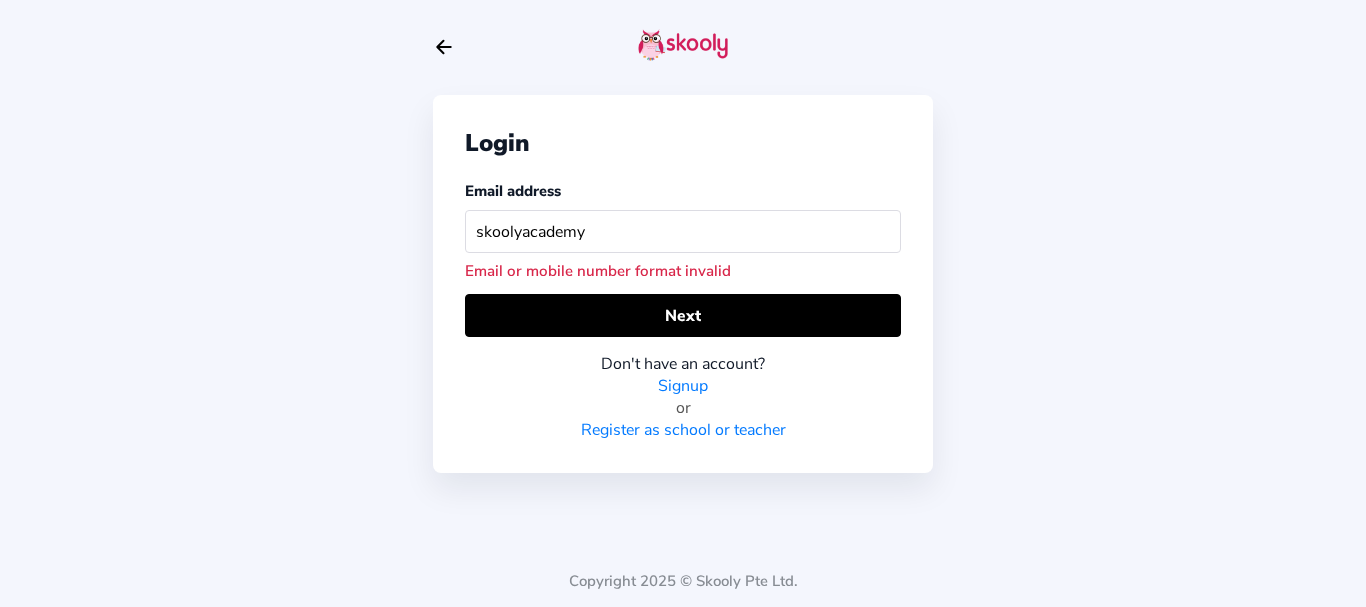 click on "Login Email address skoolyacademy@[EMAIL] Email or mobile number format invalid Next Don't have an account? Signup or Register as school or teacher Copyright 2025 © Skooly Pte Ltd." 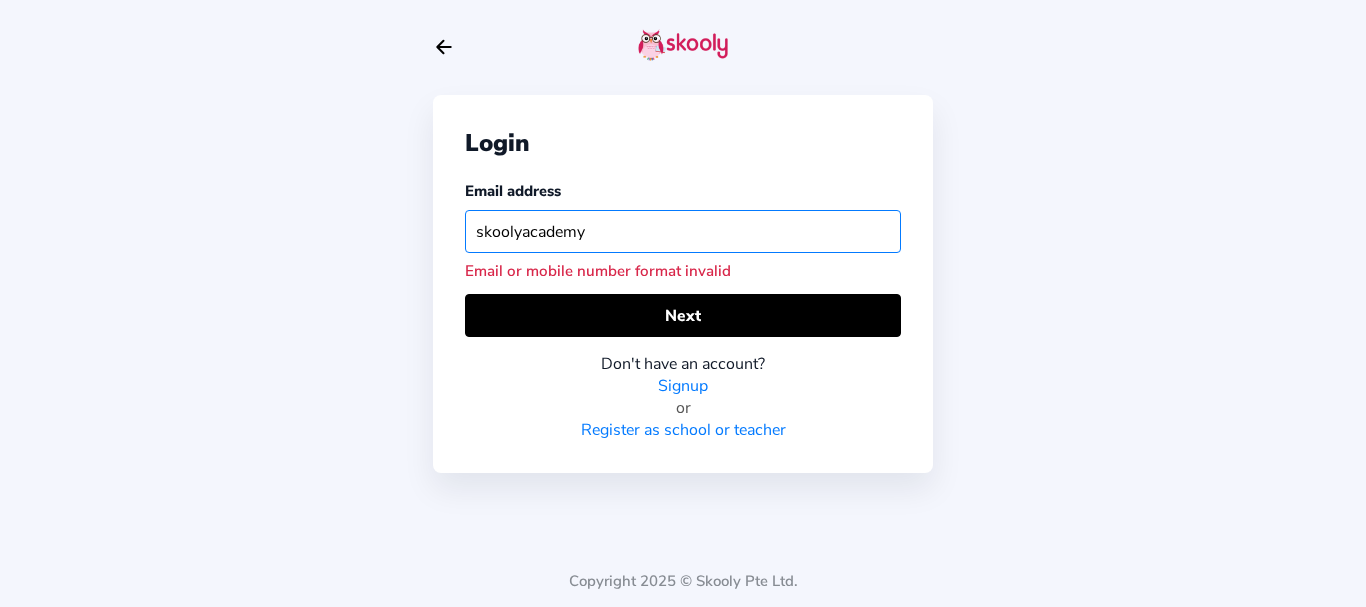 click on "skoolyacademy" 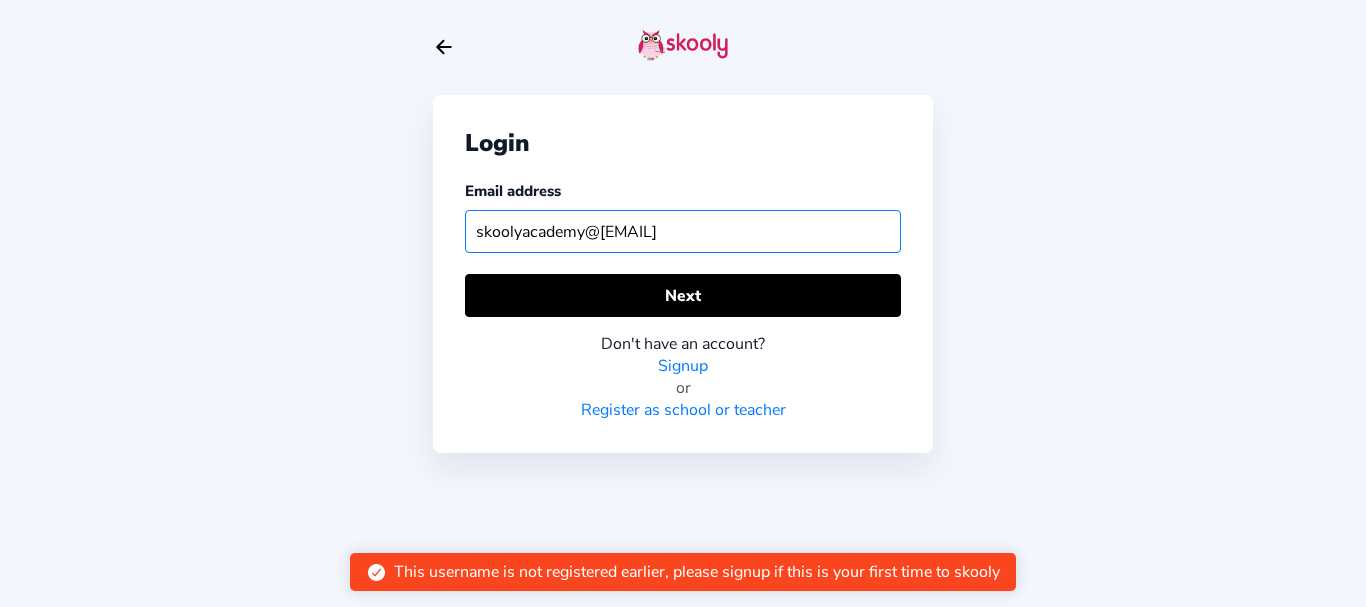 click on "skoolyacademy@[EMAIL]" 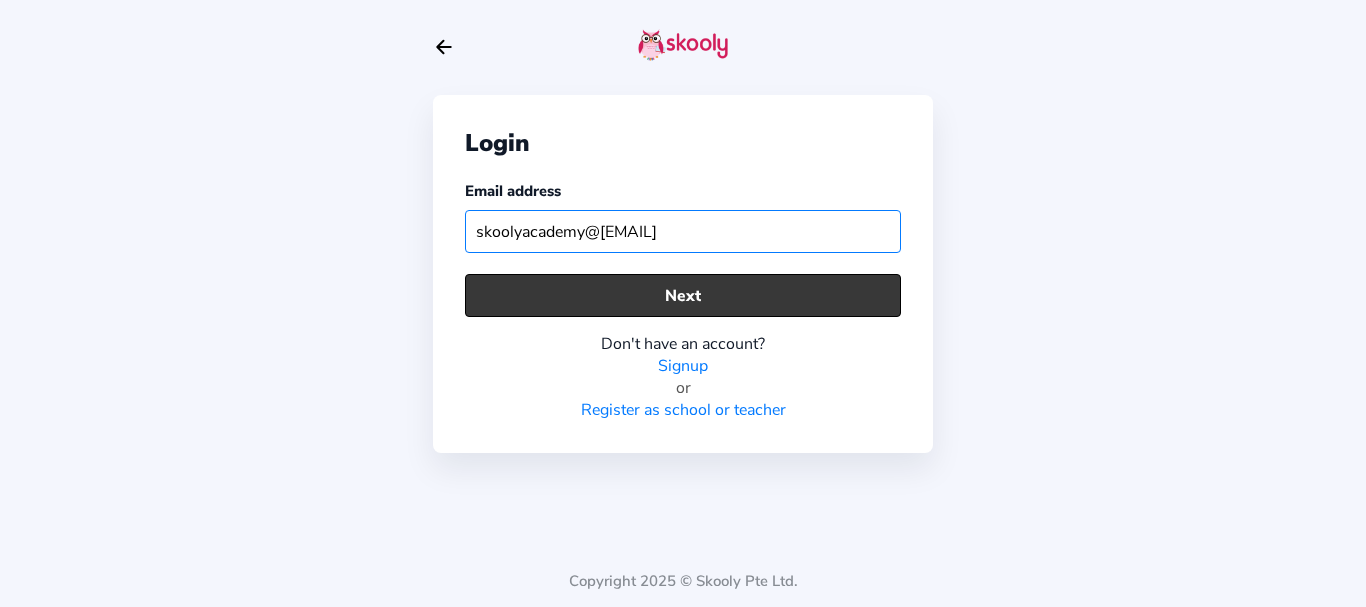 type on "skoolyacademy@[EMAIL]" 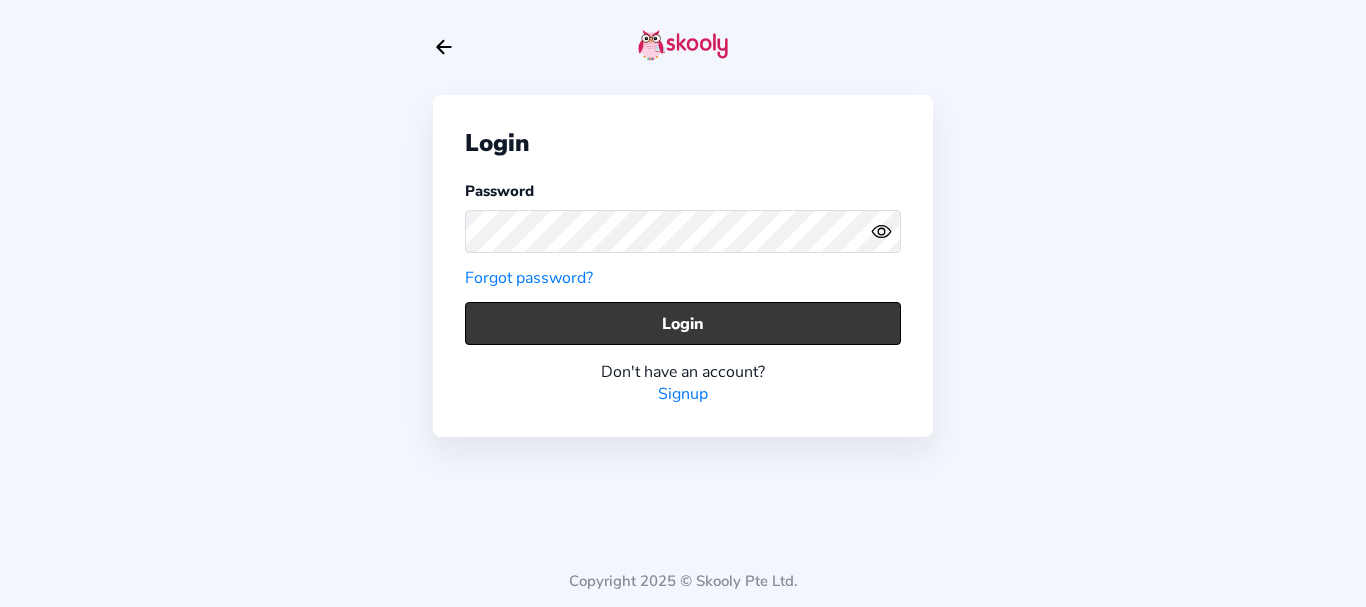 click on "Login" 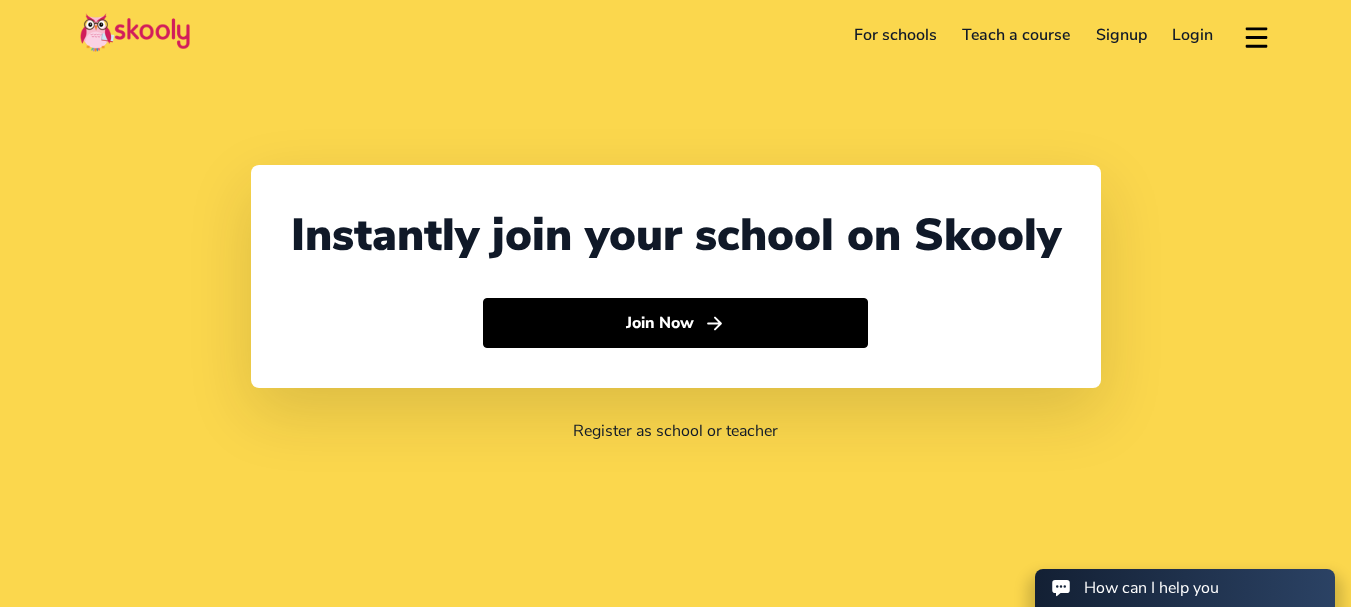 select on "91" 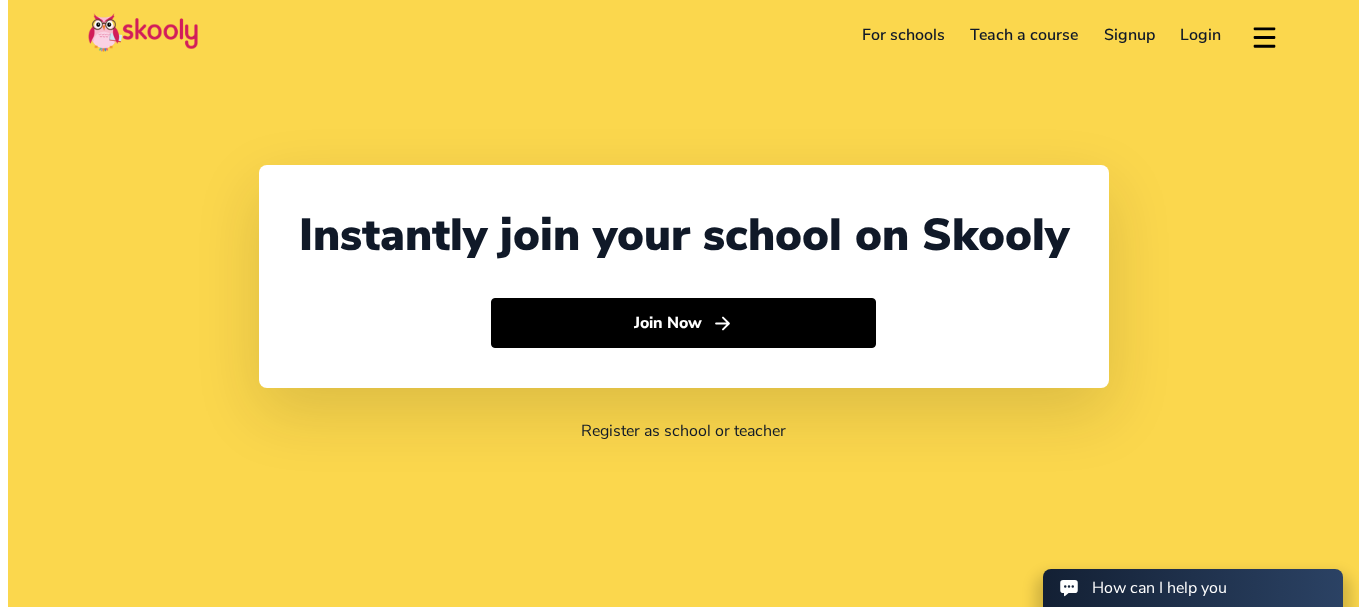scroll, scrollTop: 0, scrollLeft: 0, axis: both 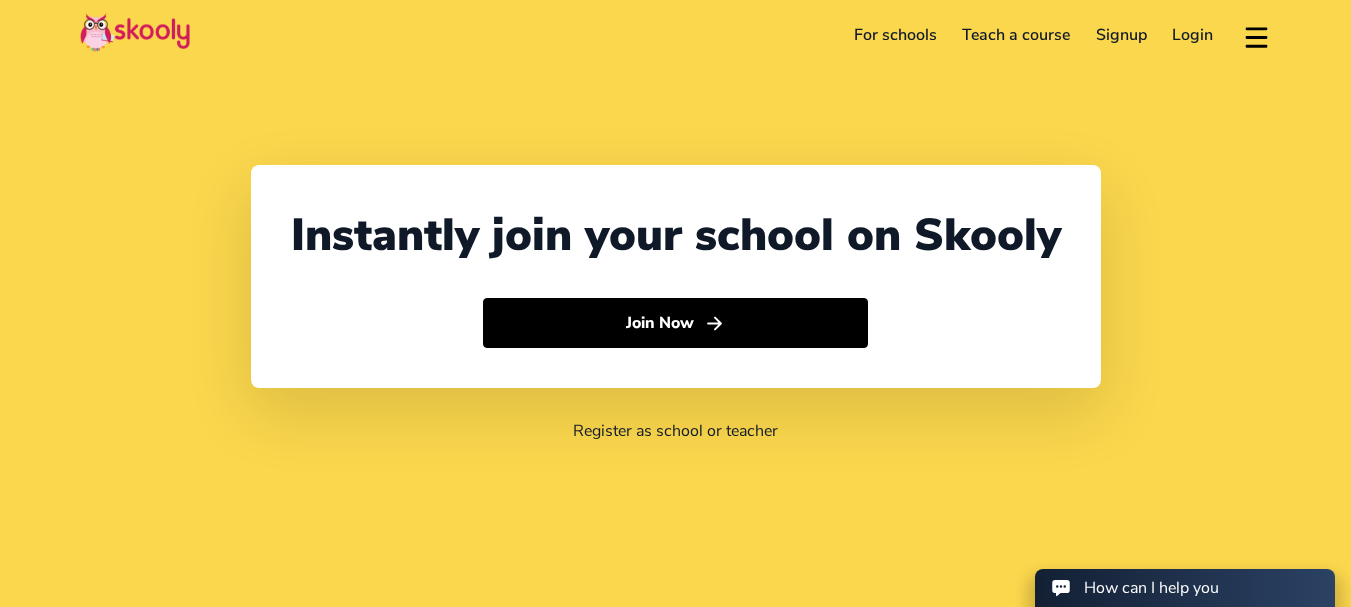 click on "Login" 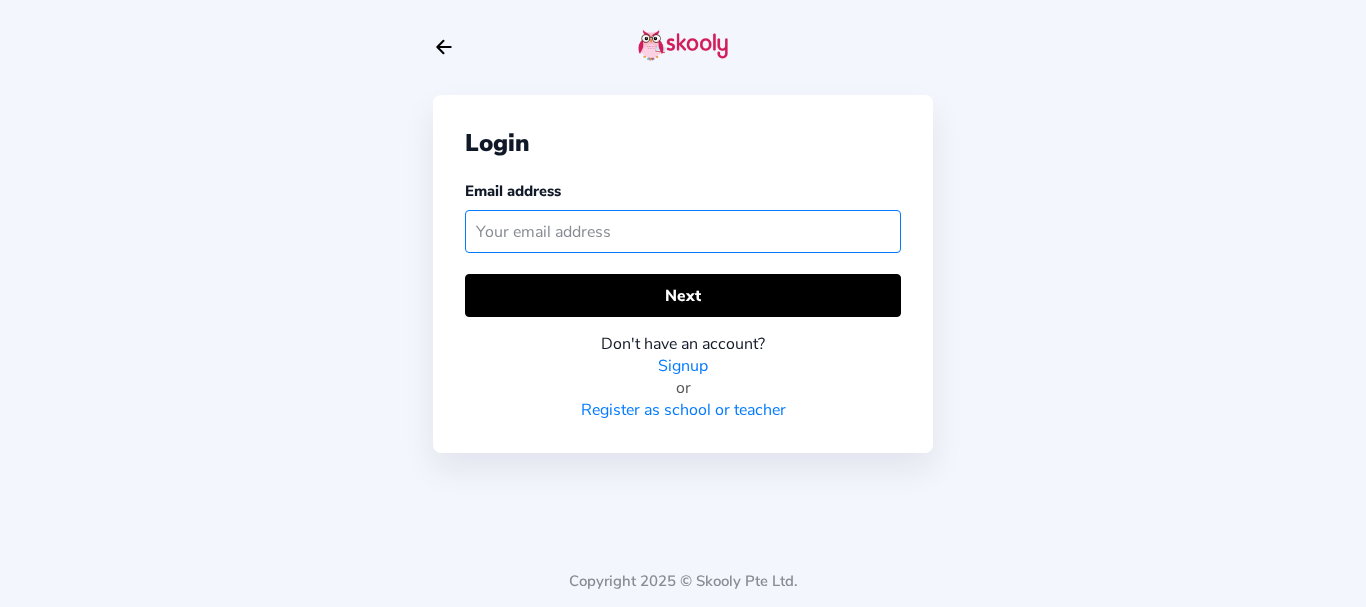 paste on "qaskooly1@malinator.com" 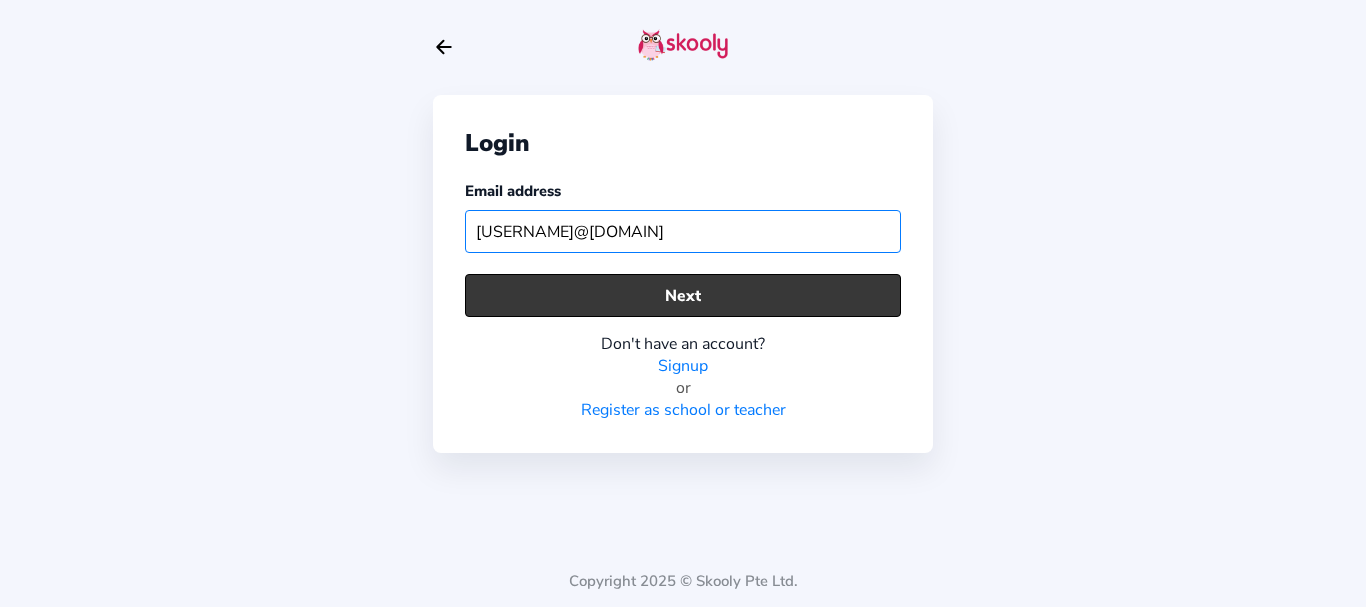 type on "qaskooly1@malinator.com" 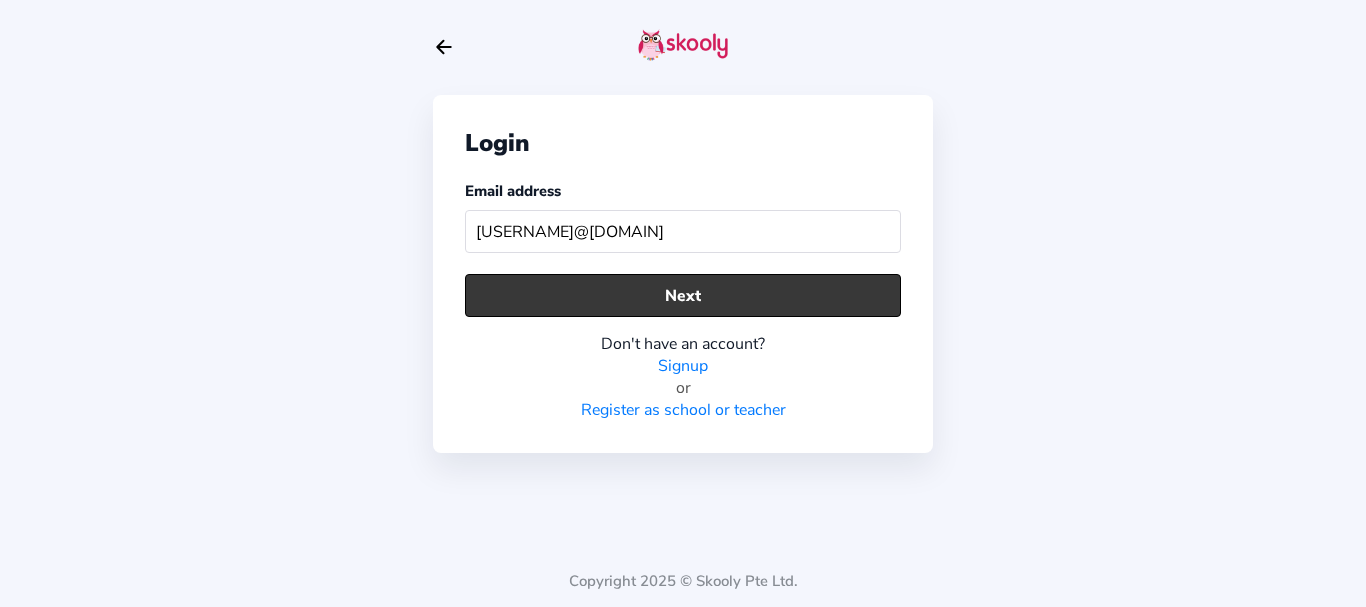 click on "Next" 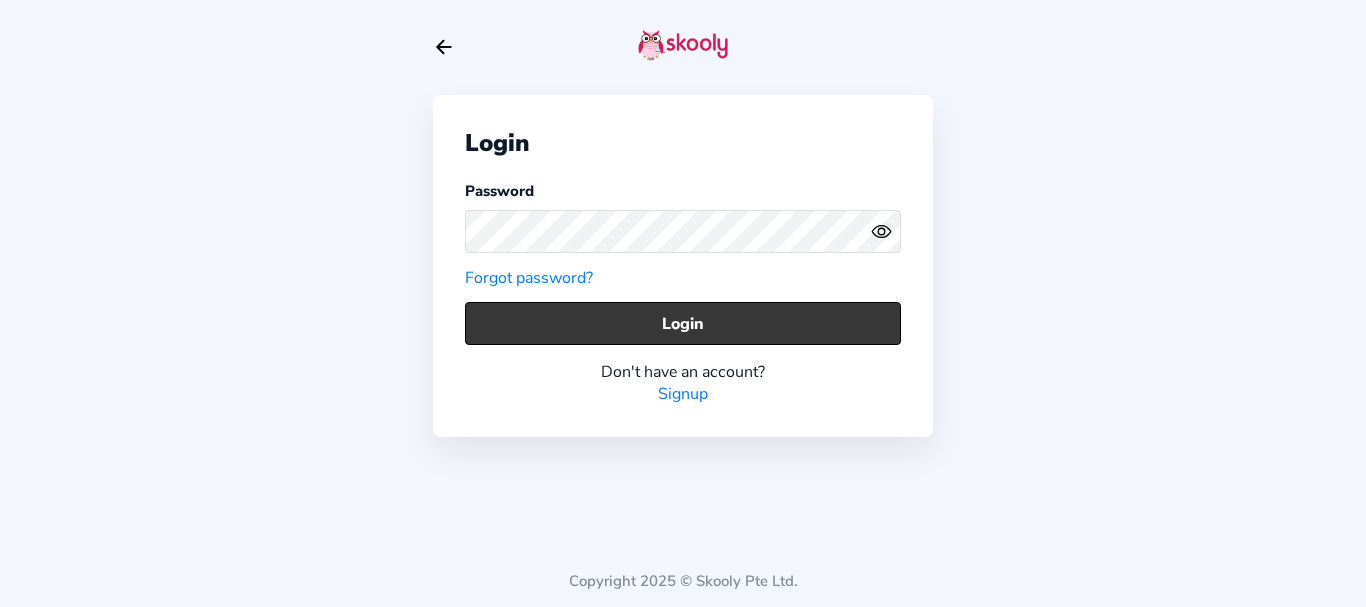click on "Login" 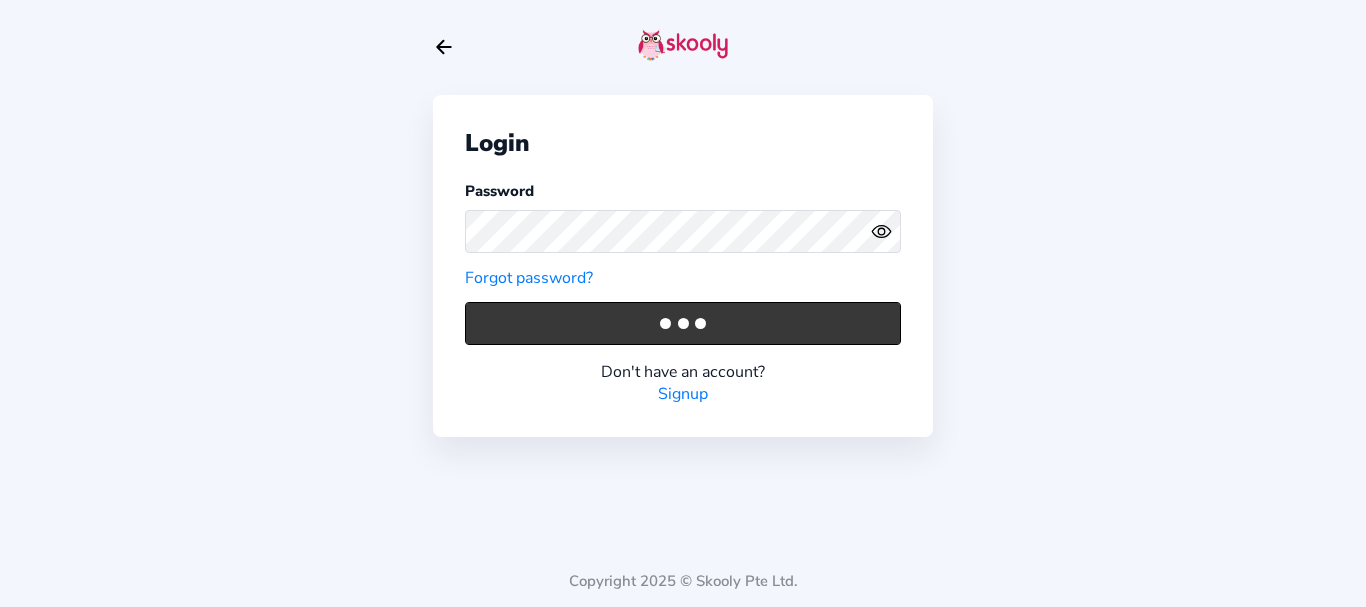 click on "Login" 